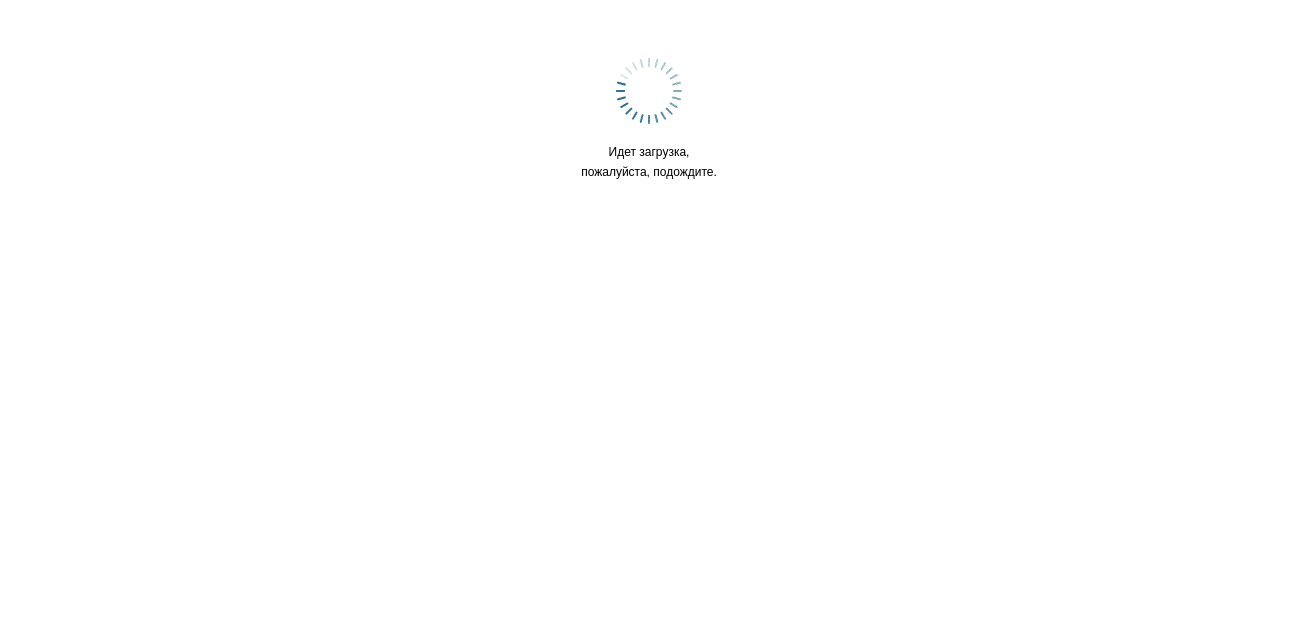 scroll, scrollTop: 0, scrollLeft: 0, axis: both 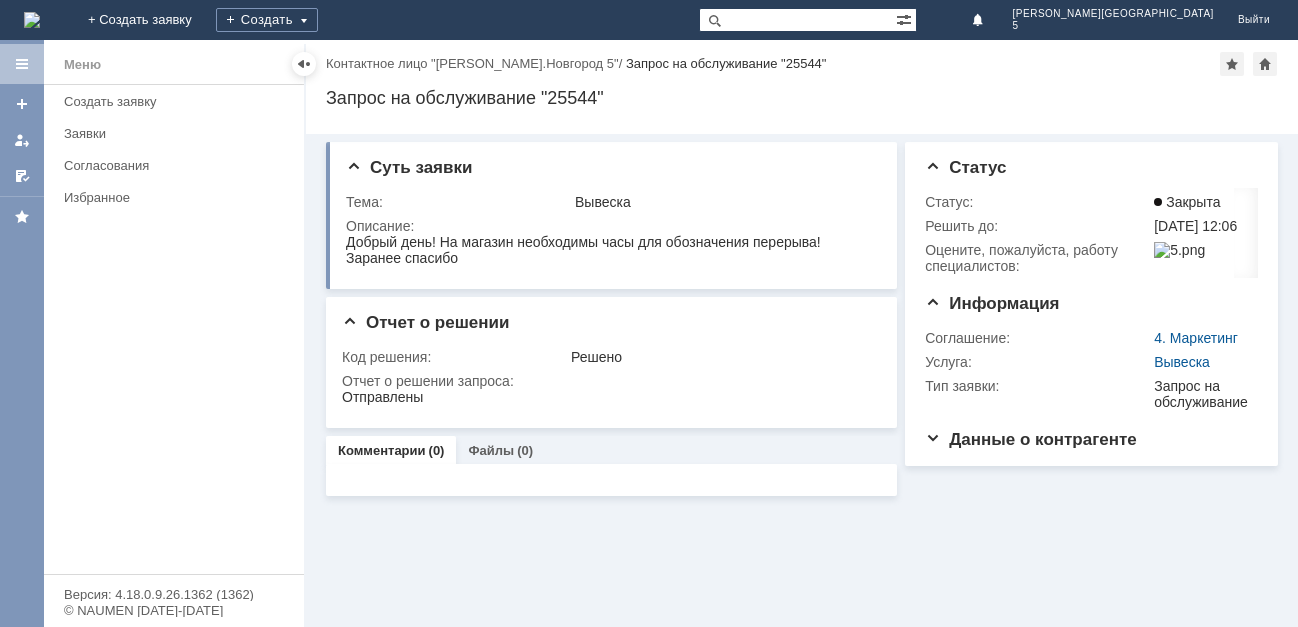 click at bounding box center (32, 20) 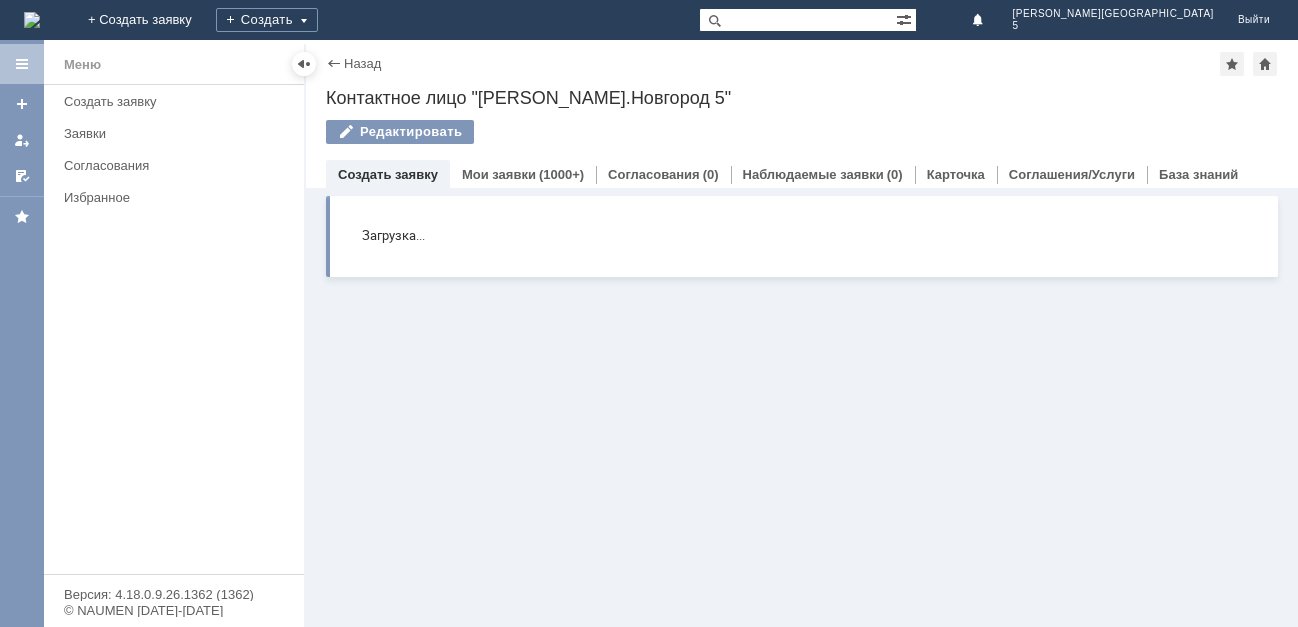 scroll, scrollTop: 0, scrollLeft: 0, axis: both 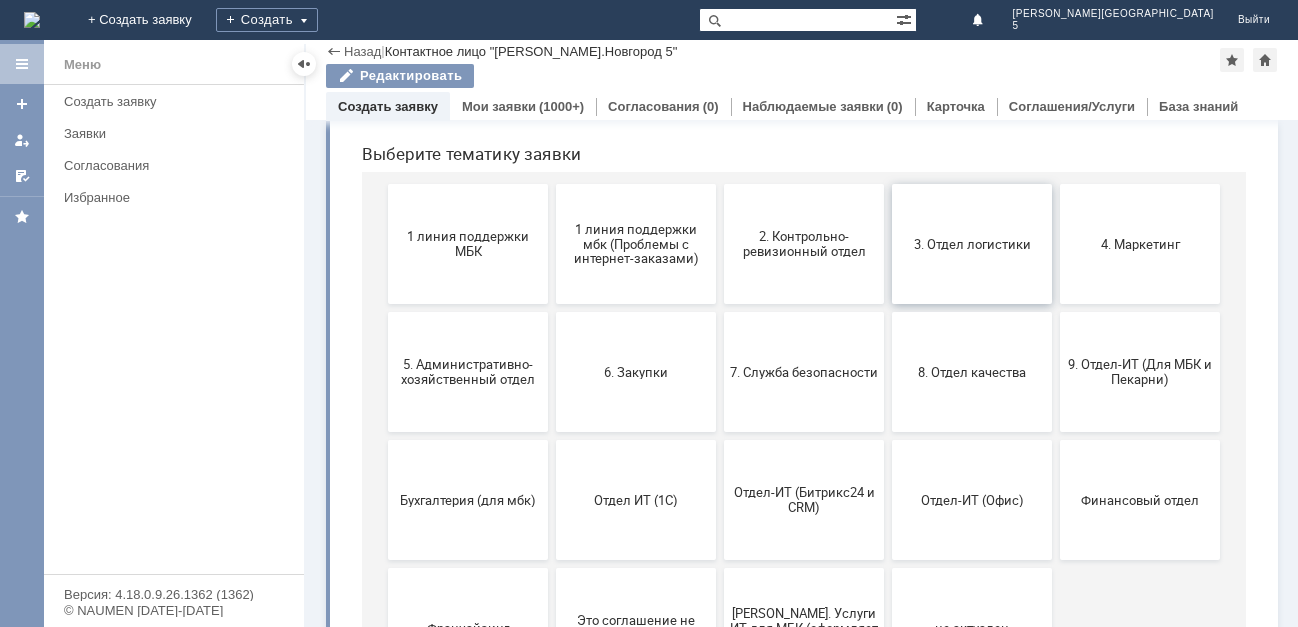 click on "3. Отдел логистики" at bounding box center [972, 243] 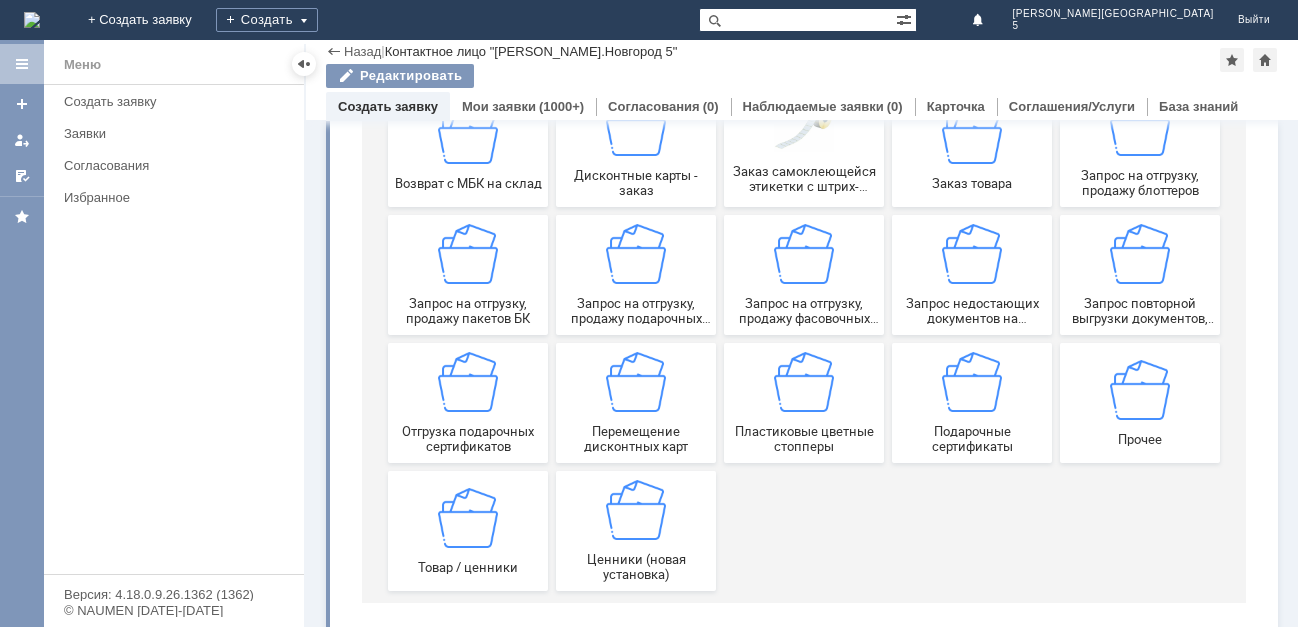 scroll, scrollTop: 200, scrollLeft: 0, axis: vertical 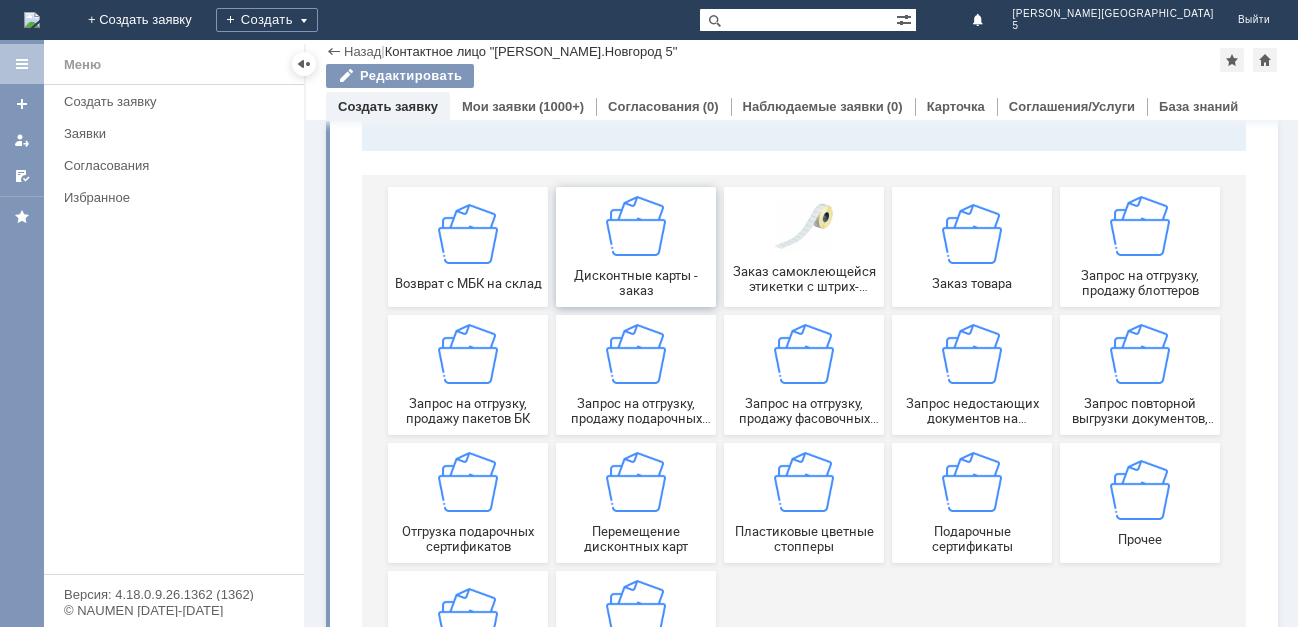 click at bounding box center [636, 226] 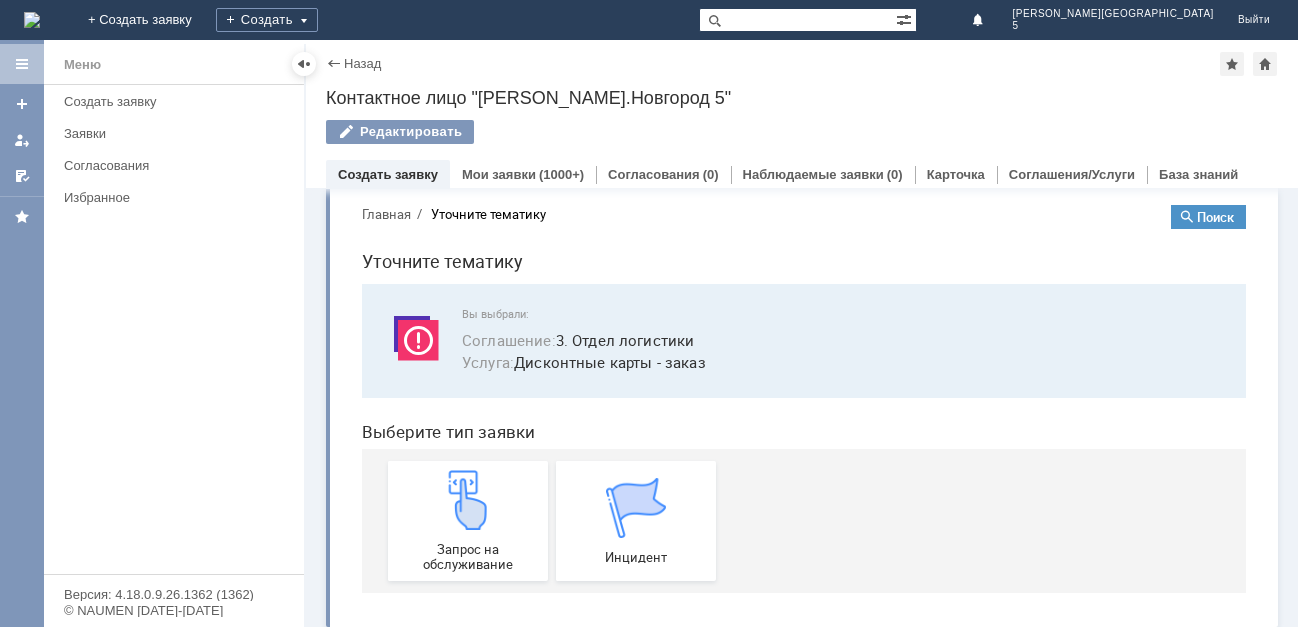 scroll, scrollTop: 32, scrollLeft: 0, axis: vertical 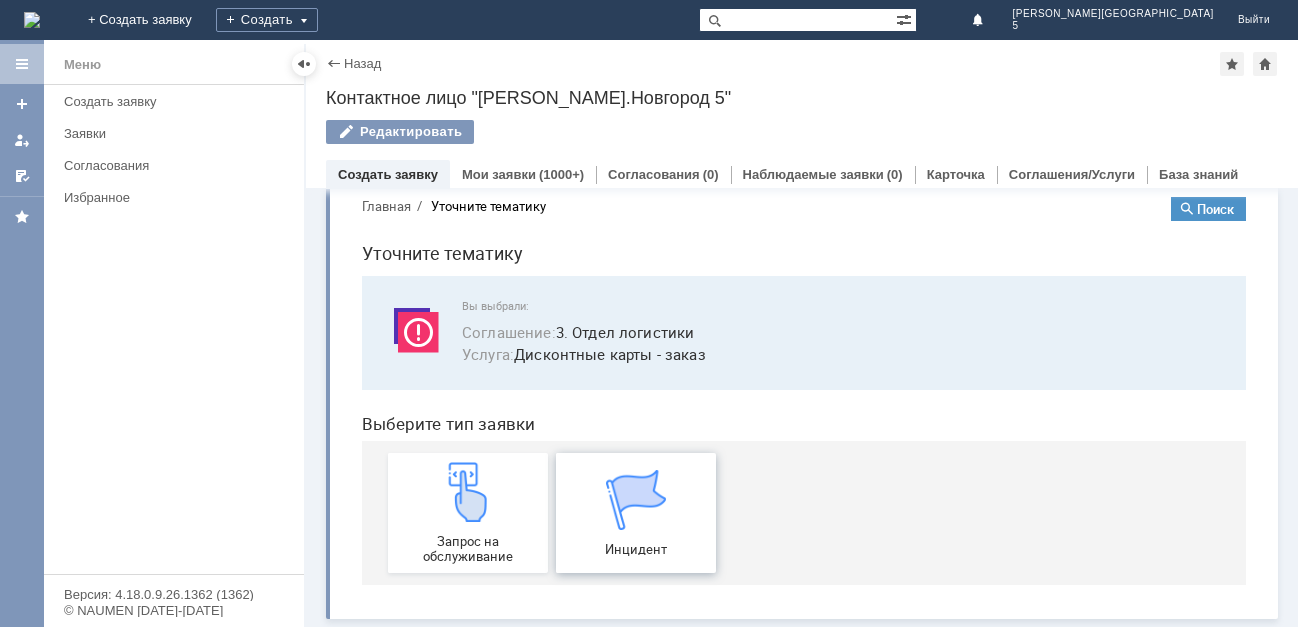 click on "Инцидент" at bounding box center (636, 513) 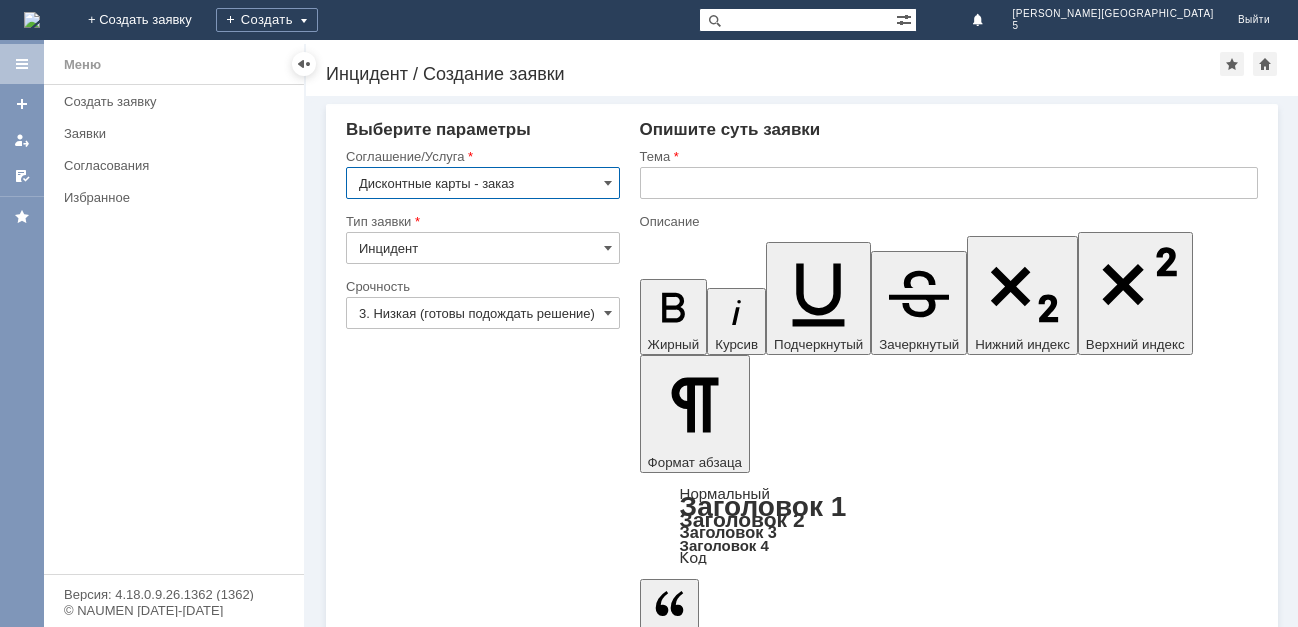 scroll, scrollTop: 0, scrollLeft: 0, axis: both 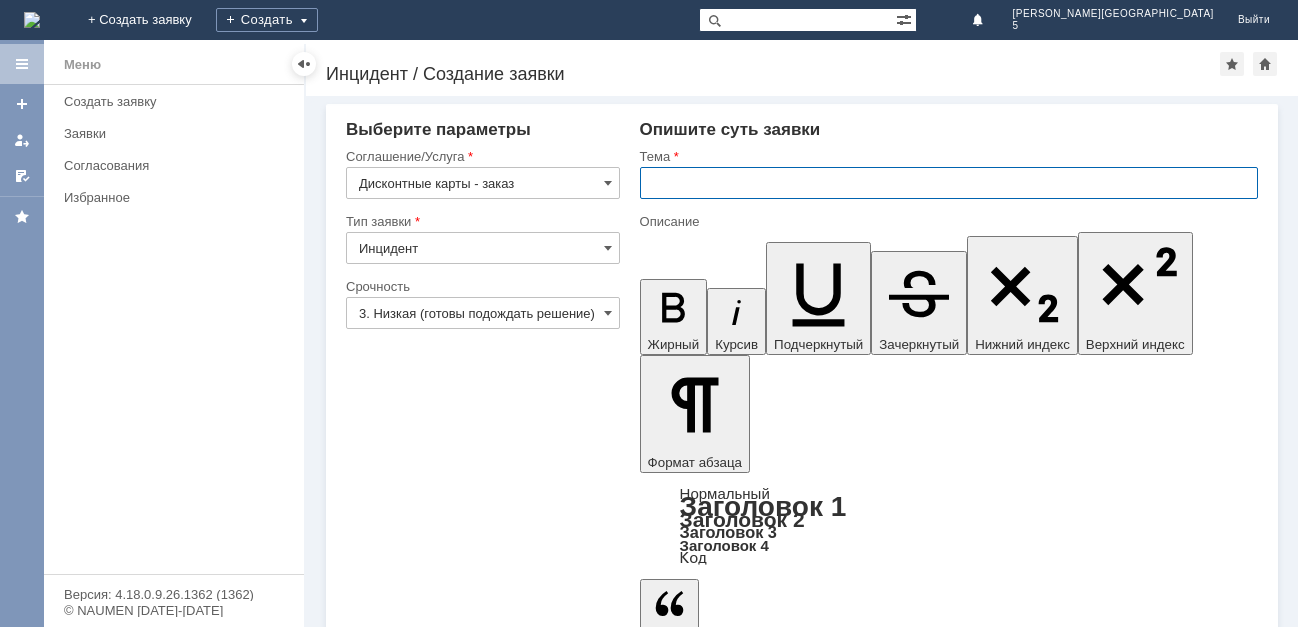 click at bounding box center (949, 183) 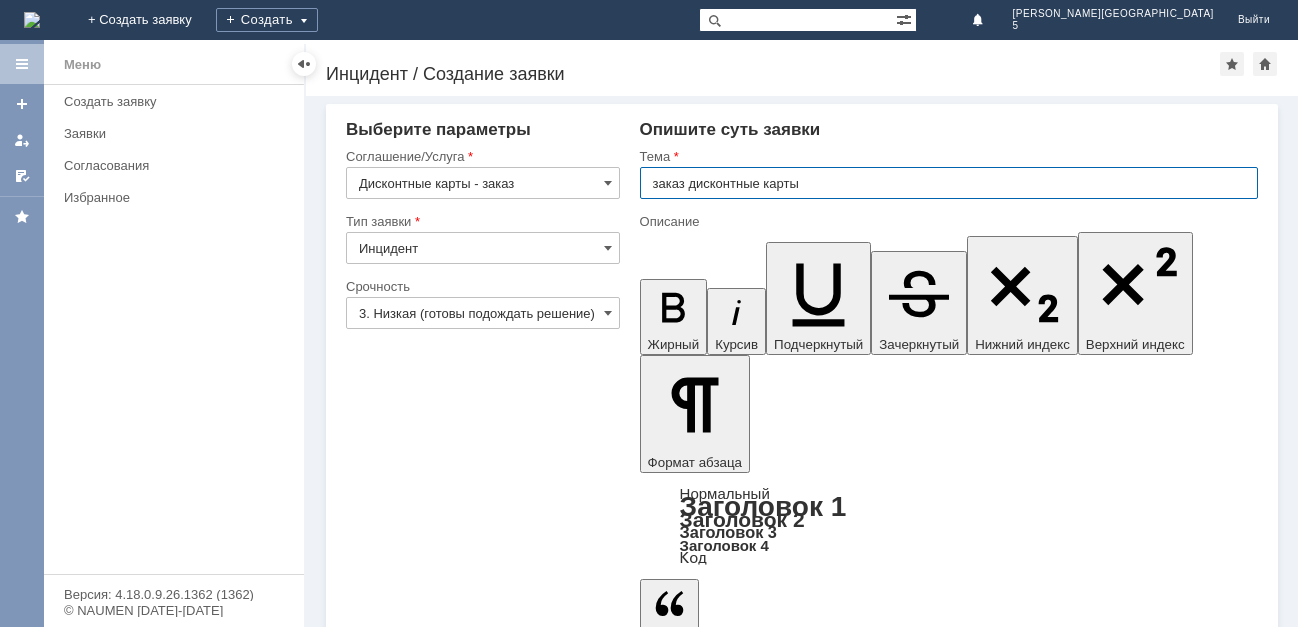 type on "заказ дисконтные карты" 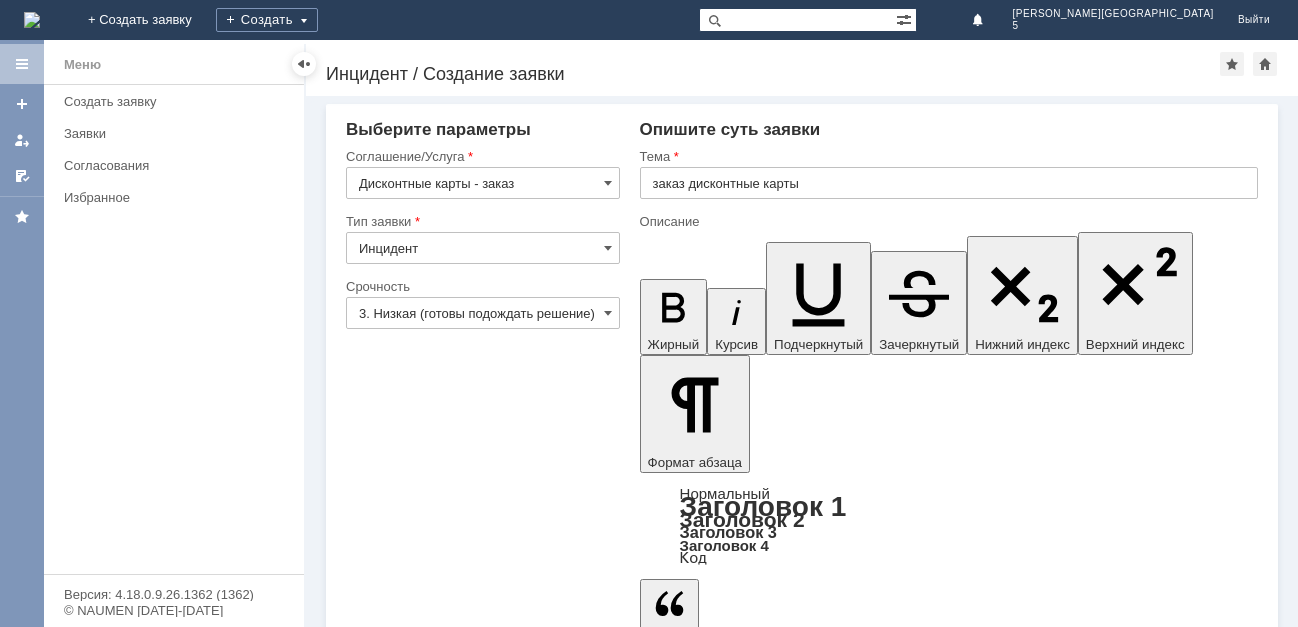 click at bounding box center [802, 4766] 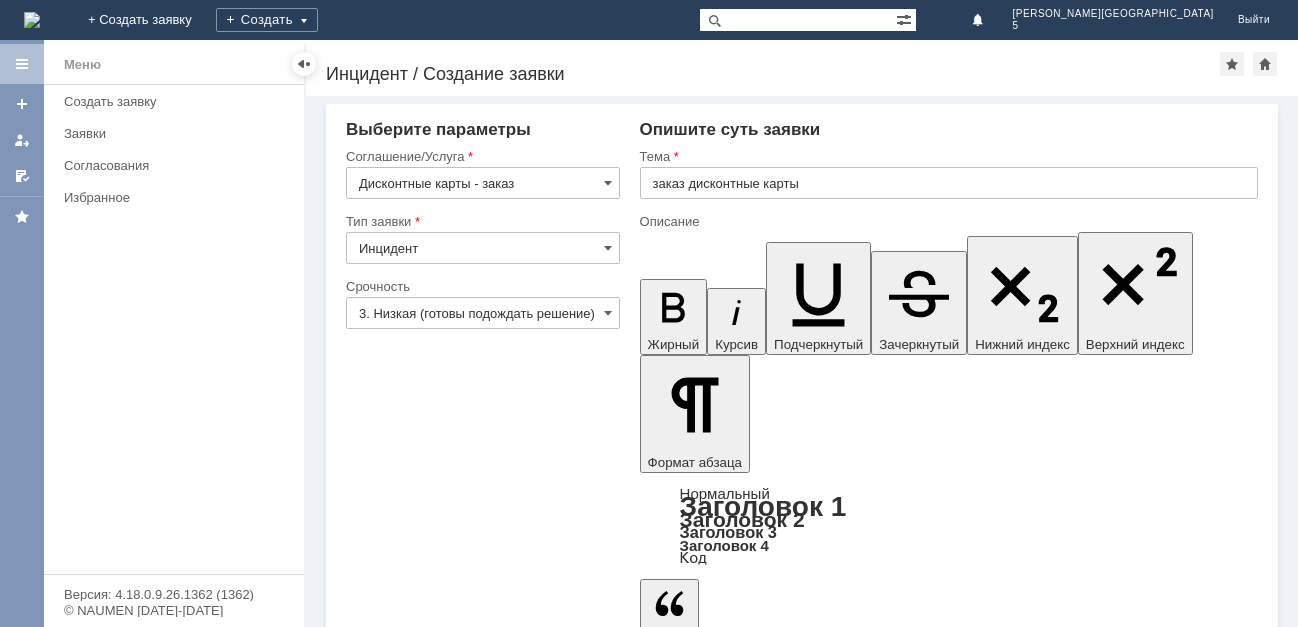 click on "Сохранить" at bounding box center (406, 4931) 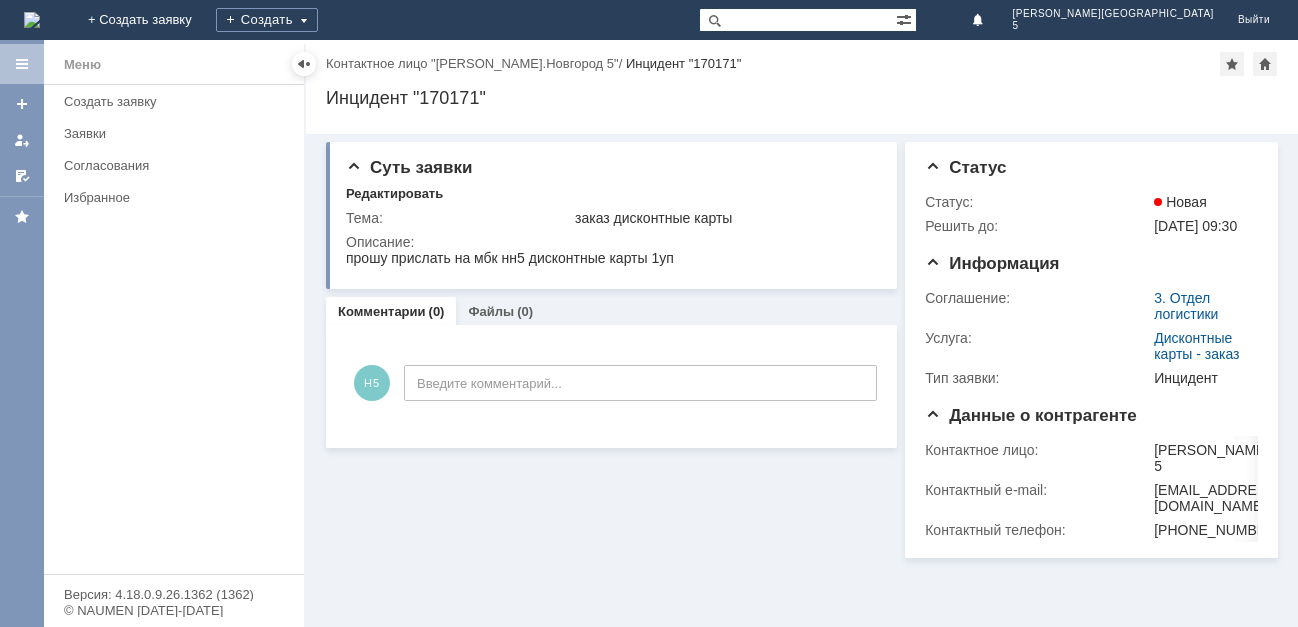 scroll, scrollTop: 0, scrollLeft: 0, axis: both 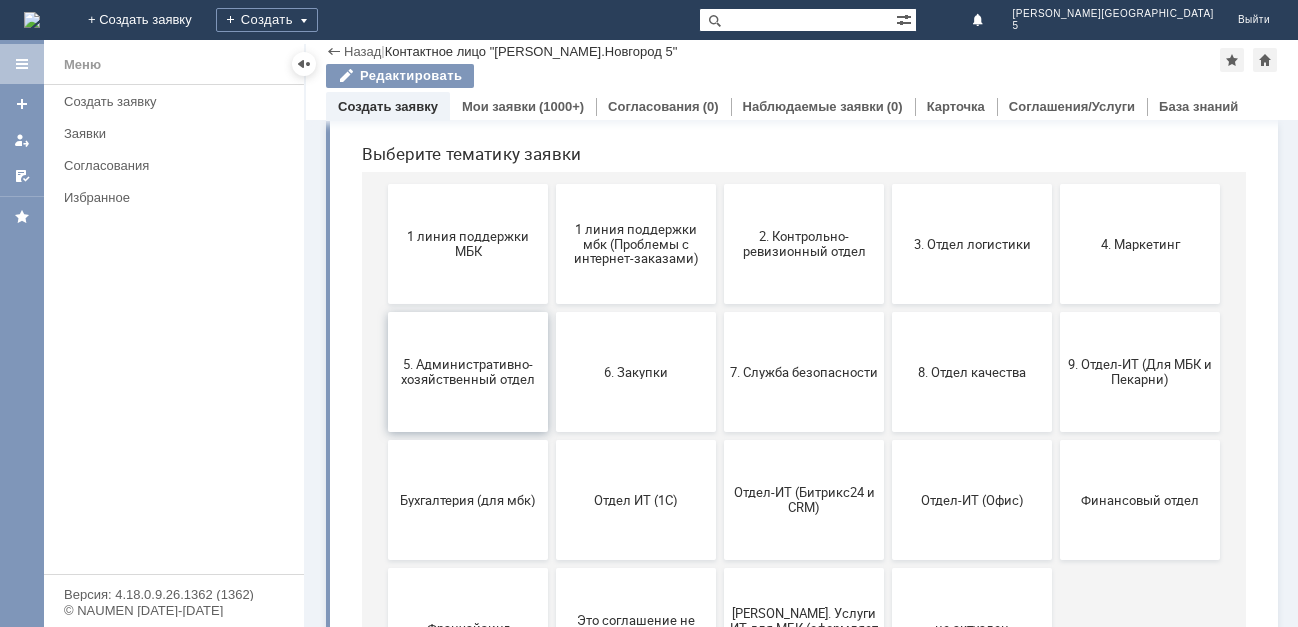 click on "5. Административно-хозяйственный отдел" at bounding box center (468, 372) 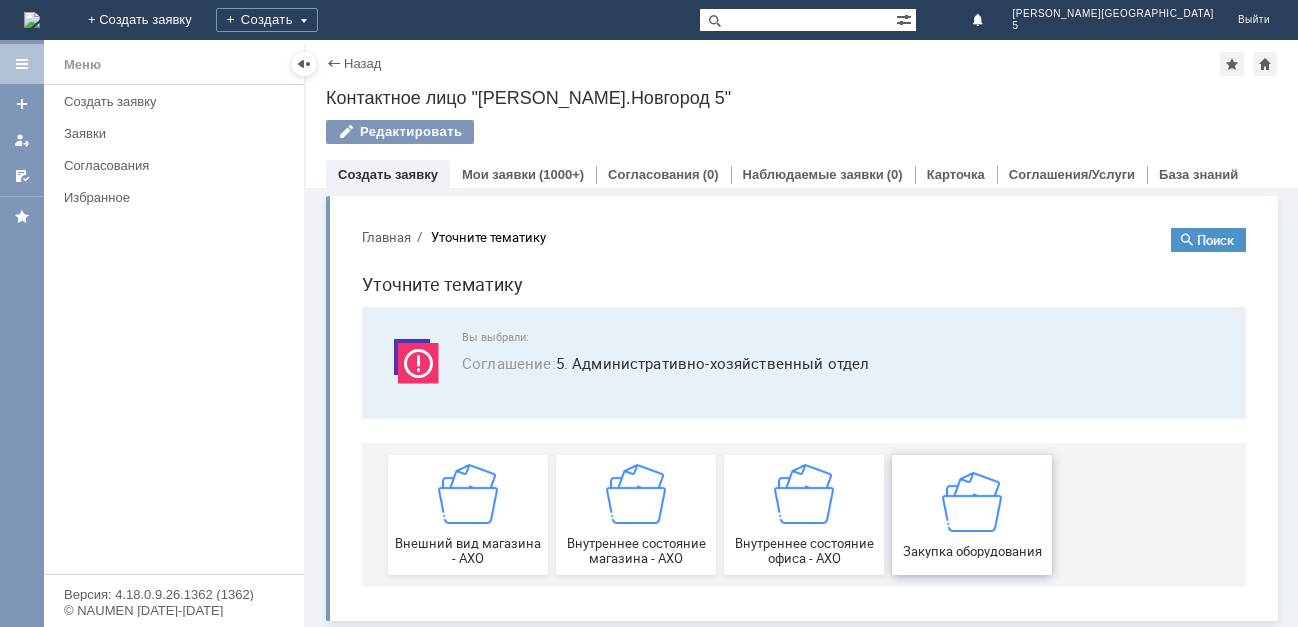 scroll, scrollTop: 3, scrollLeft: 0, axis: vertical 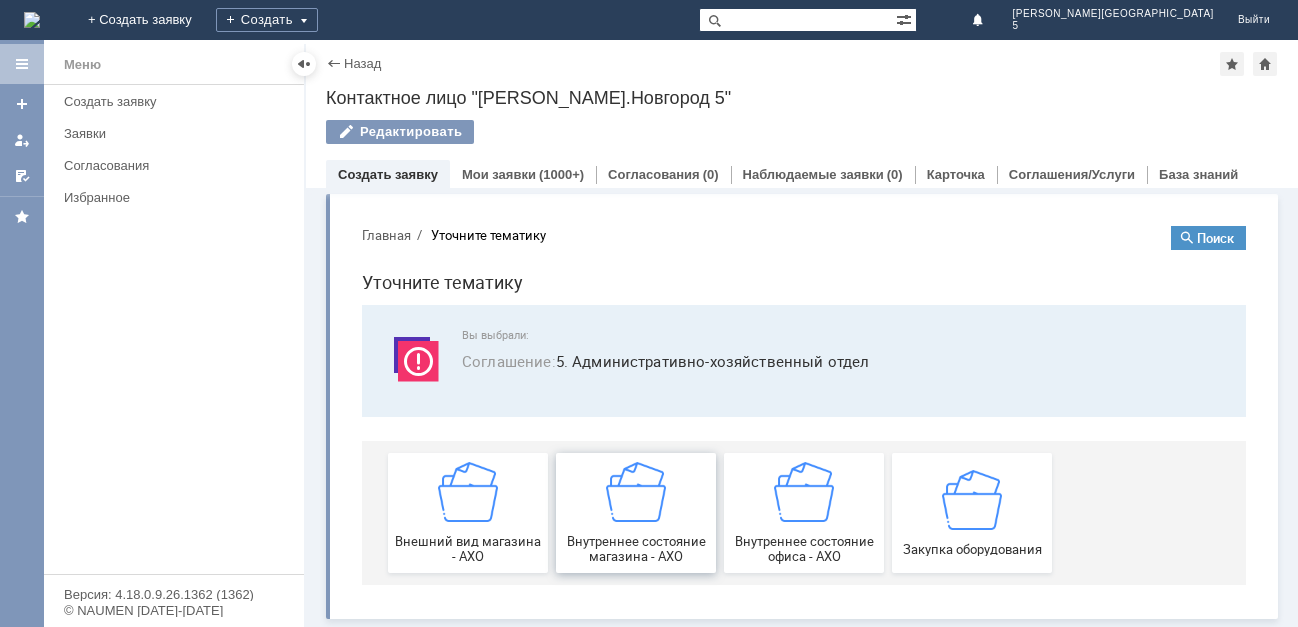 click at bounding box center [636, 492] 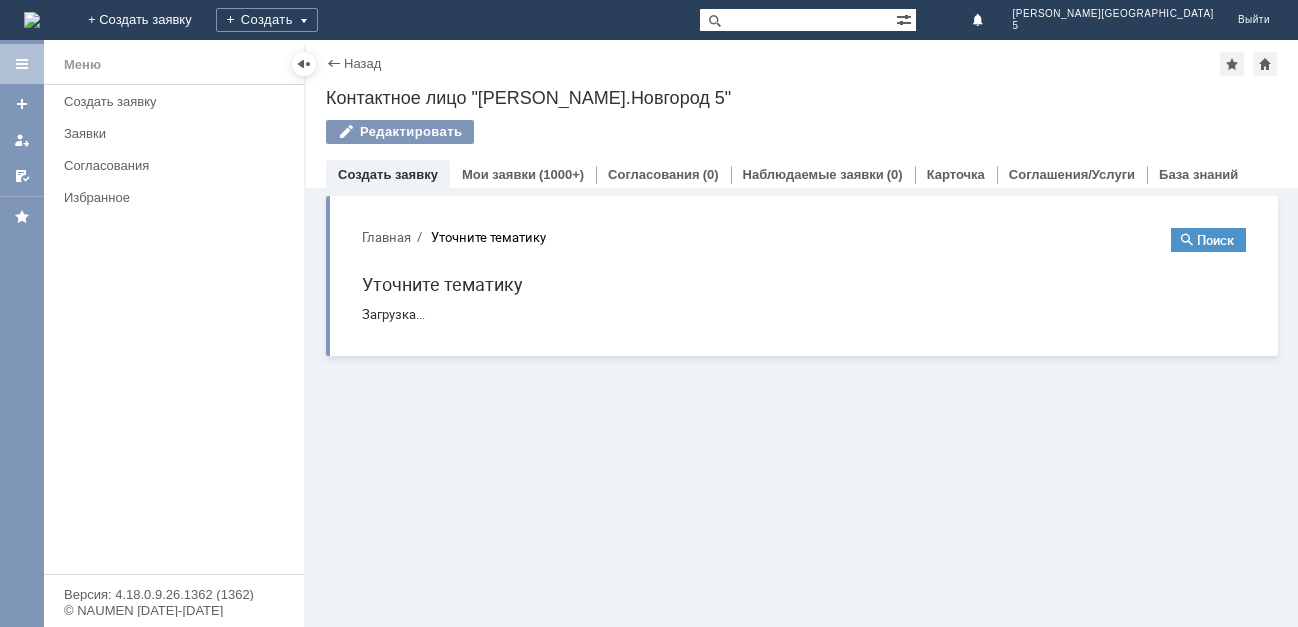 scroll, scrollTop: 0, scrollLeft: 0, axis: both 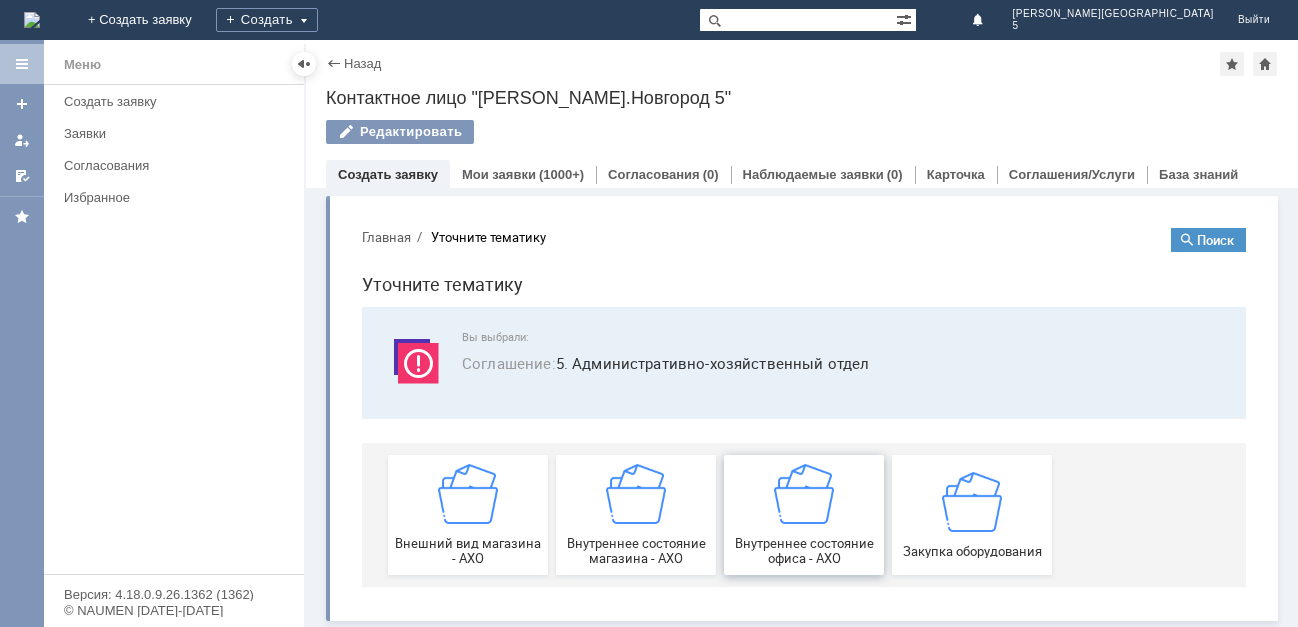 click at bounding box center [804, 494] 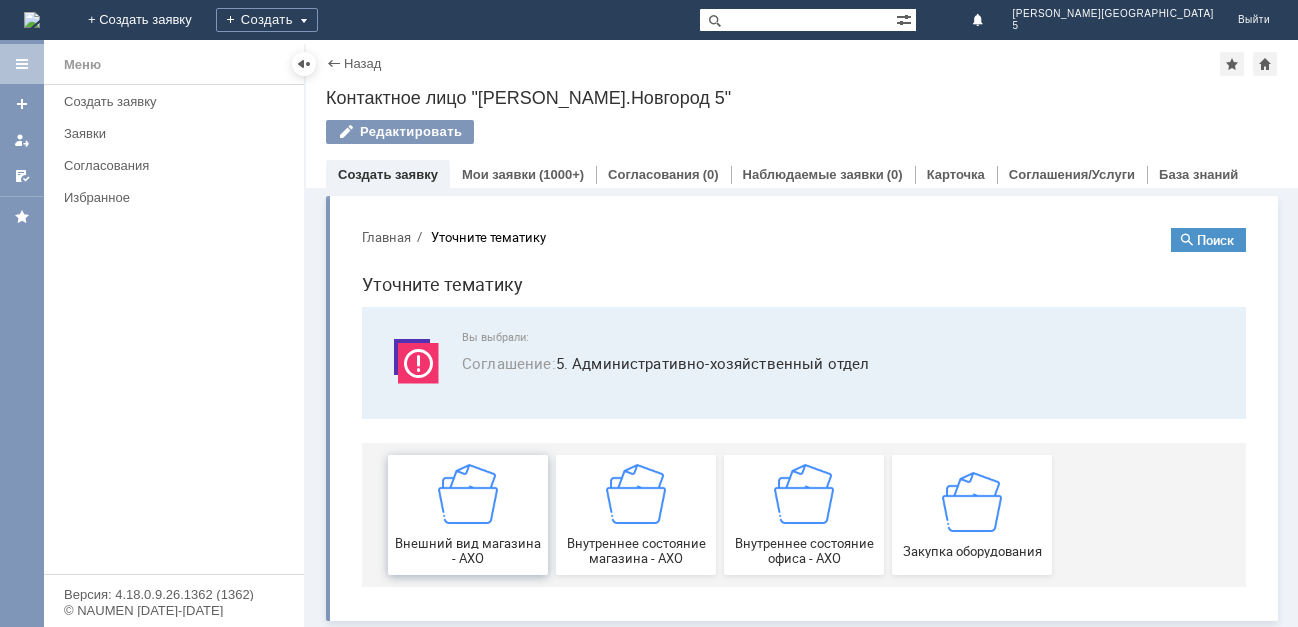 click on "Внешний вид магазина - АХО" at bounding box center [468, 515] 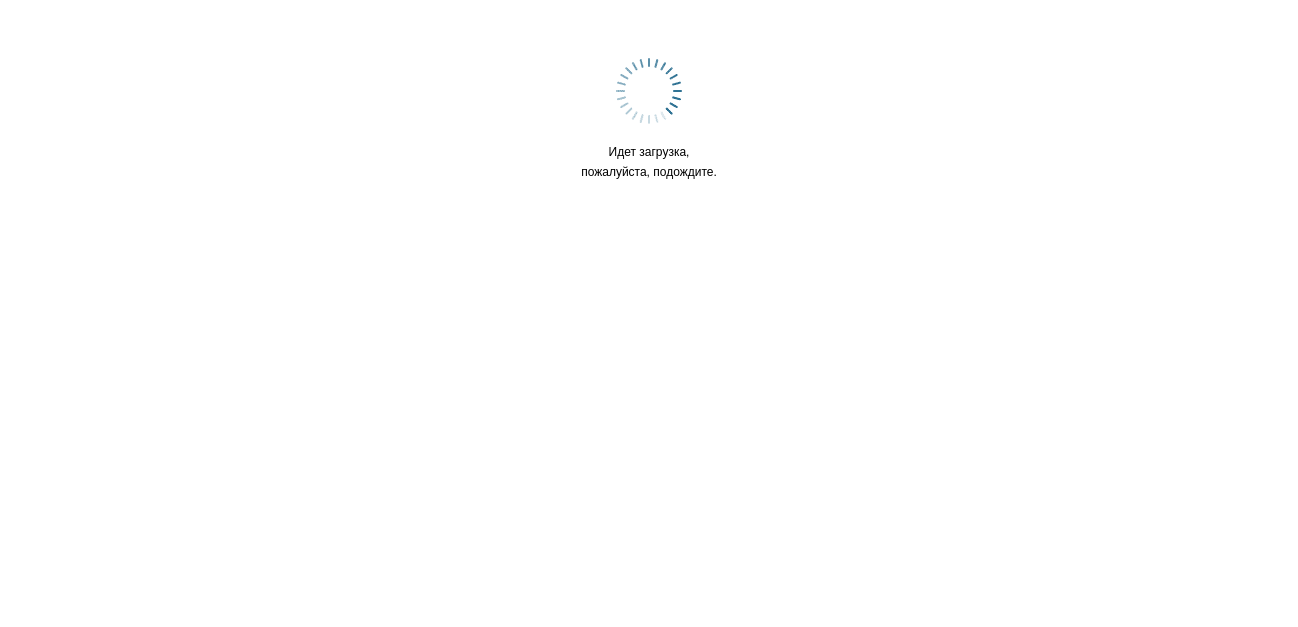 scroll, scrollTop: 0, scrollLeft: 0, axis: both 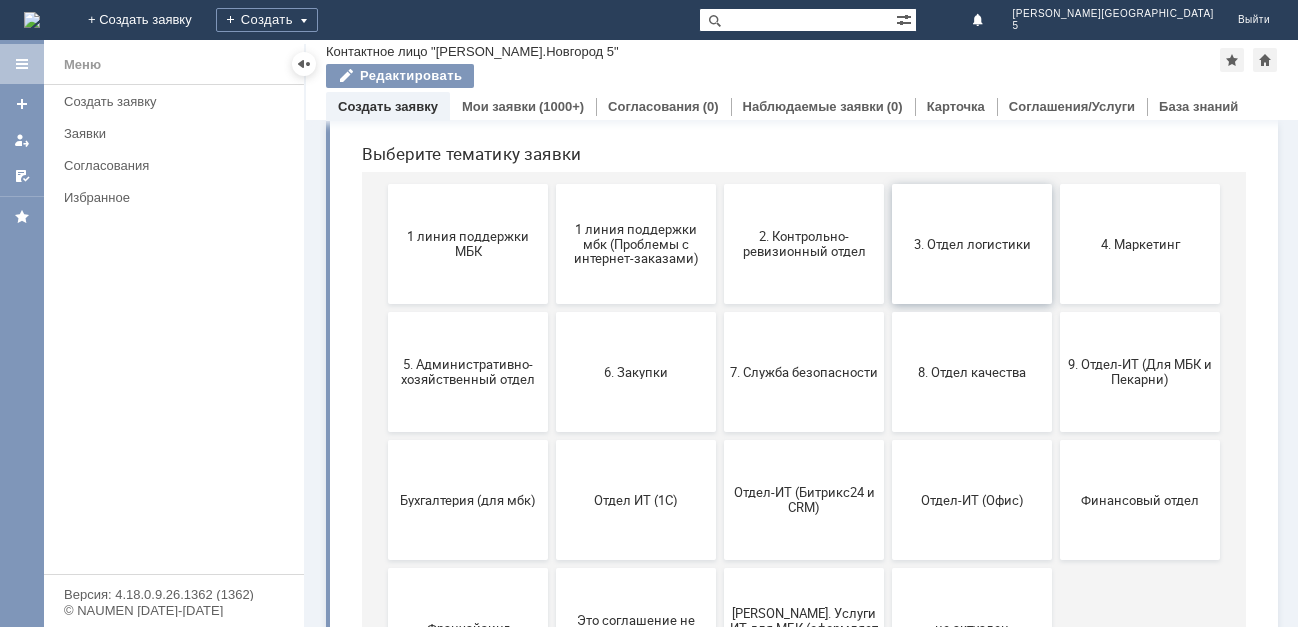 click on "3. Отдел логистики" at bounding box center (972, 243) 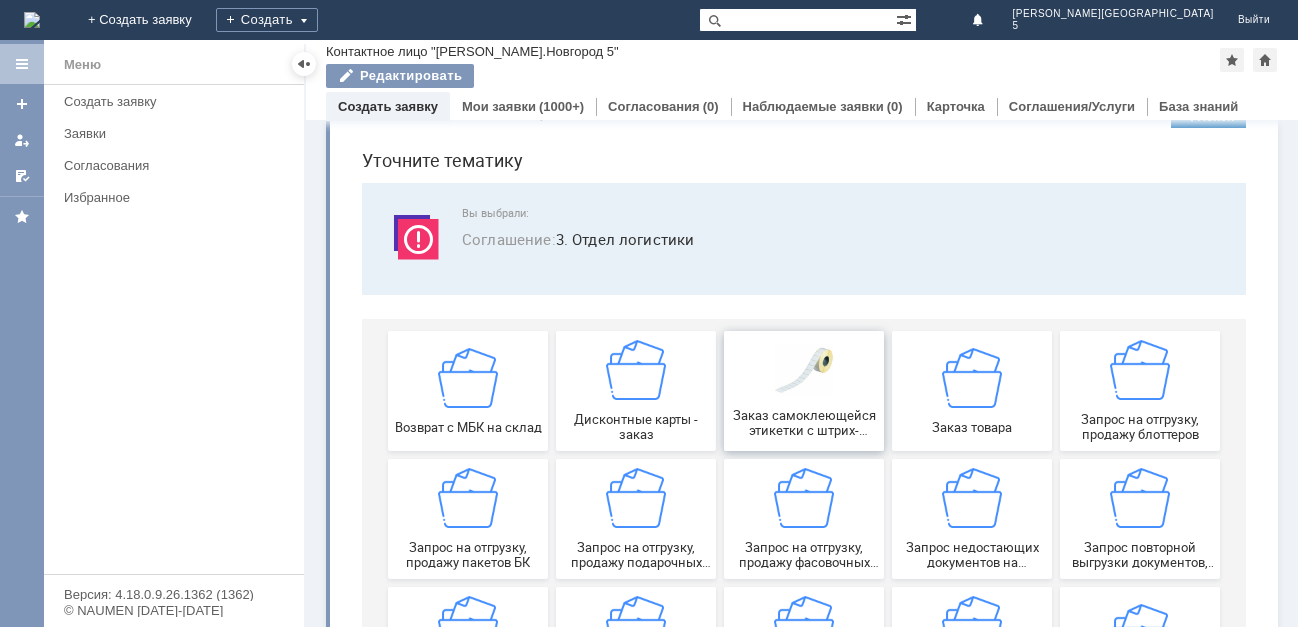 scroll, scrollTop: 100, scrollLeft: 0, axis: vertical 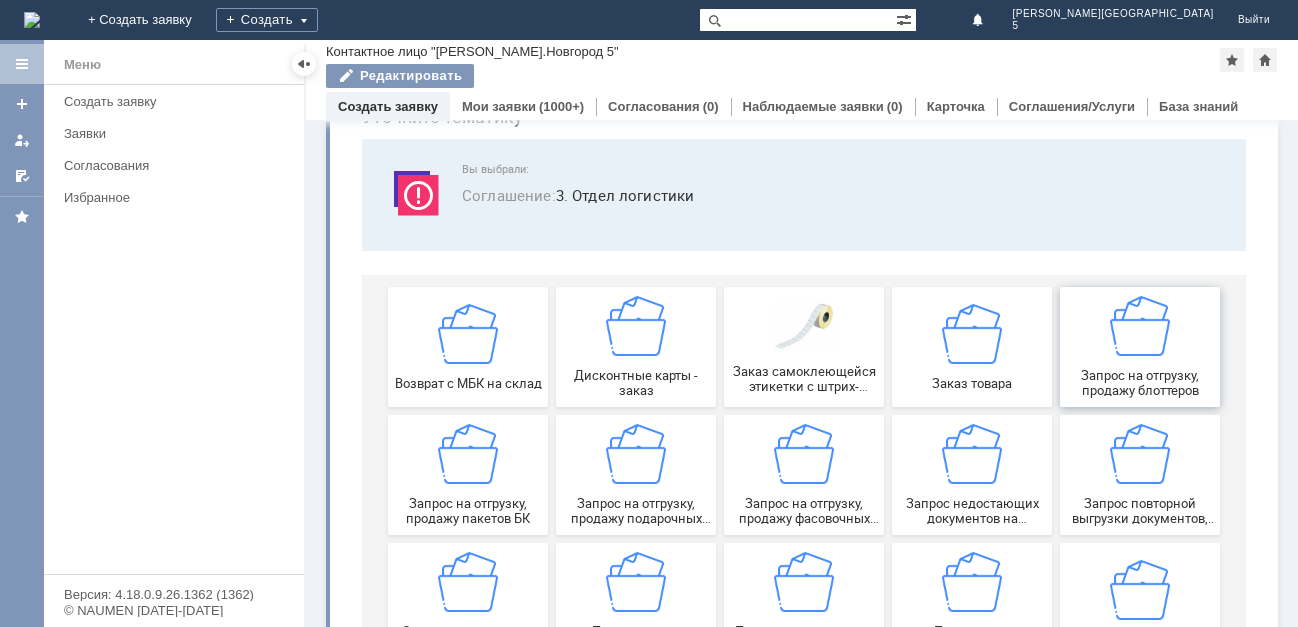 click at bounding box center [1140, 326] 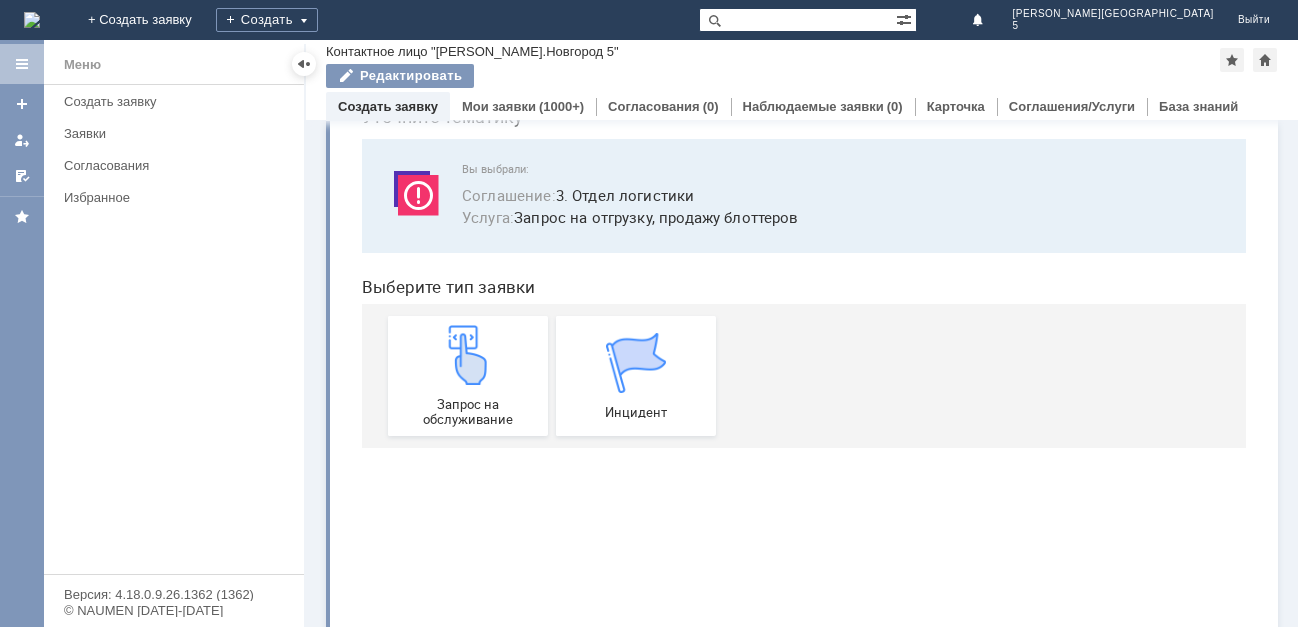 scroll, scrollTop: 0, scrollLeft: 0, axis: both 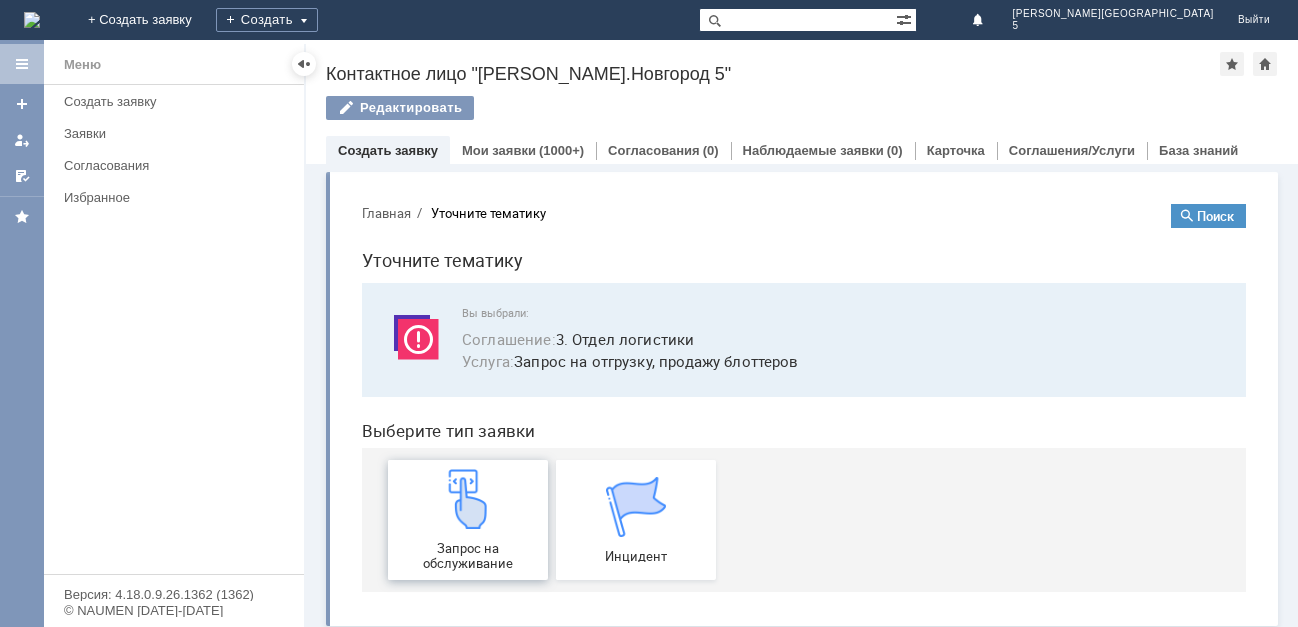 click at bounding box center (468, 499) 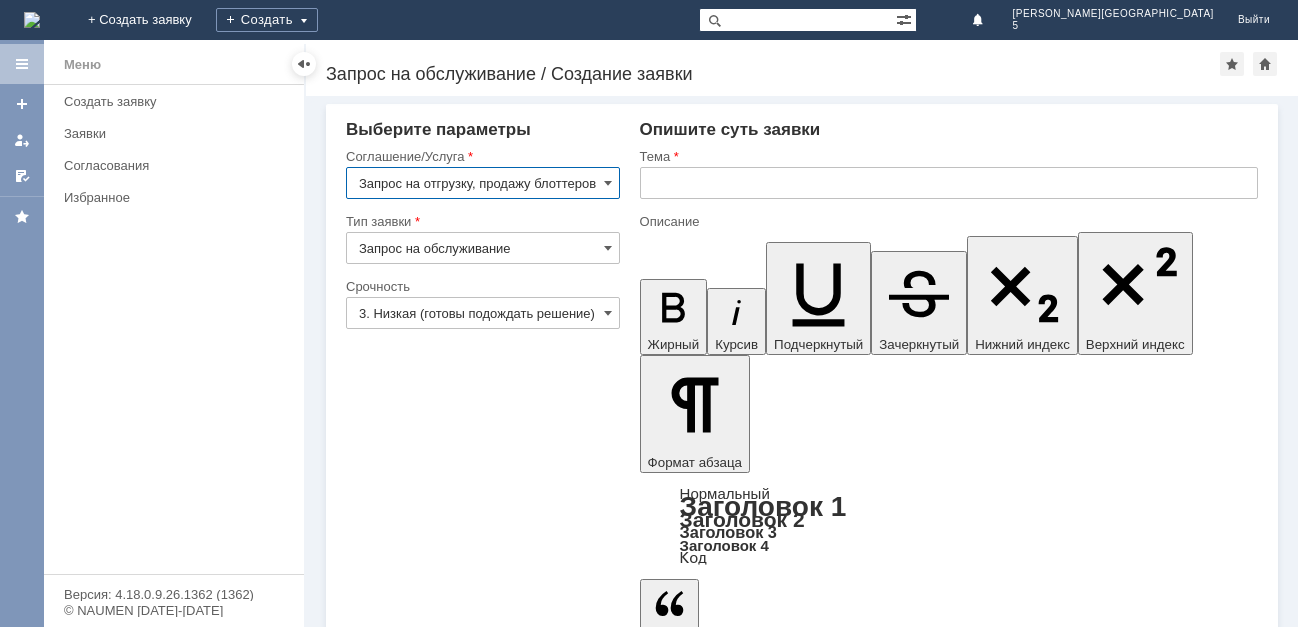 scroll, scrollTop: 0, scrollLeft: 0, axis: both 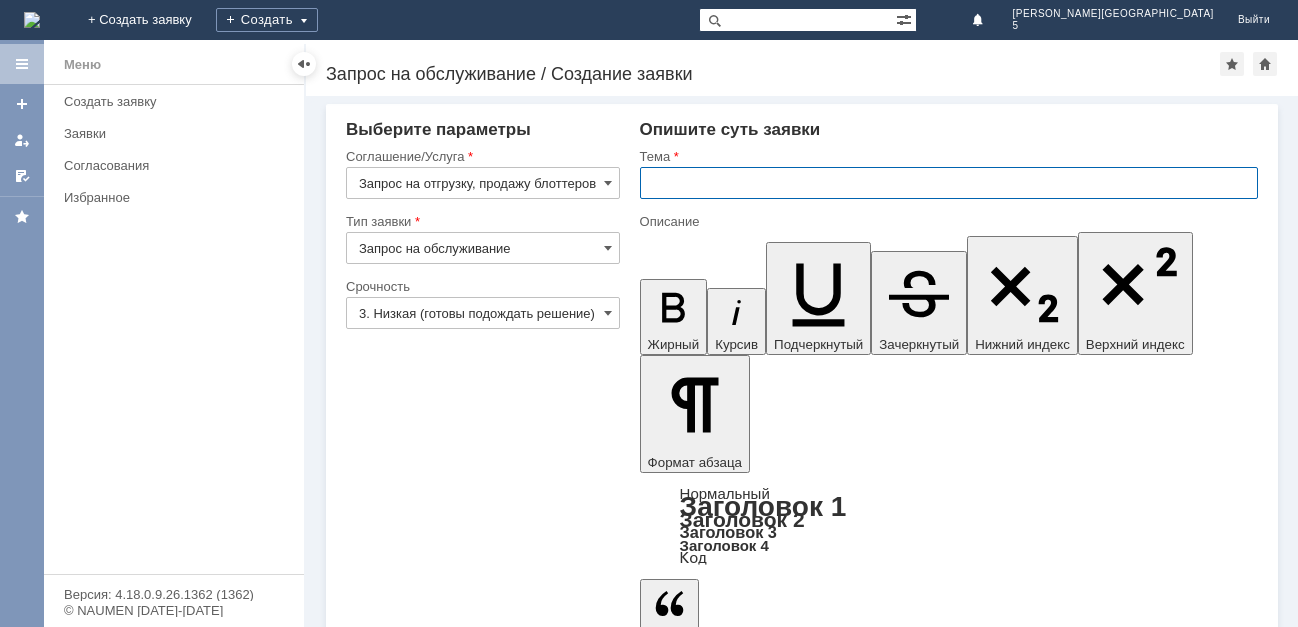 click at bounding box center [949, 183] 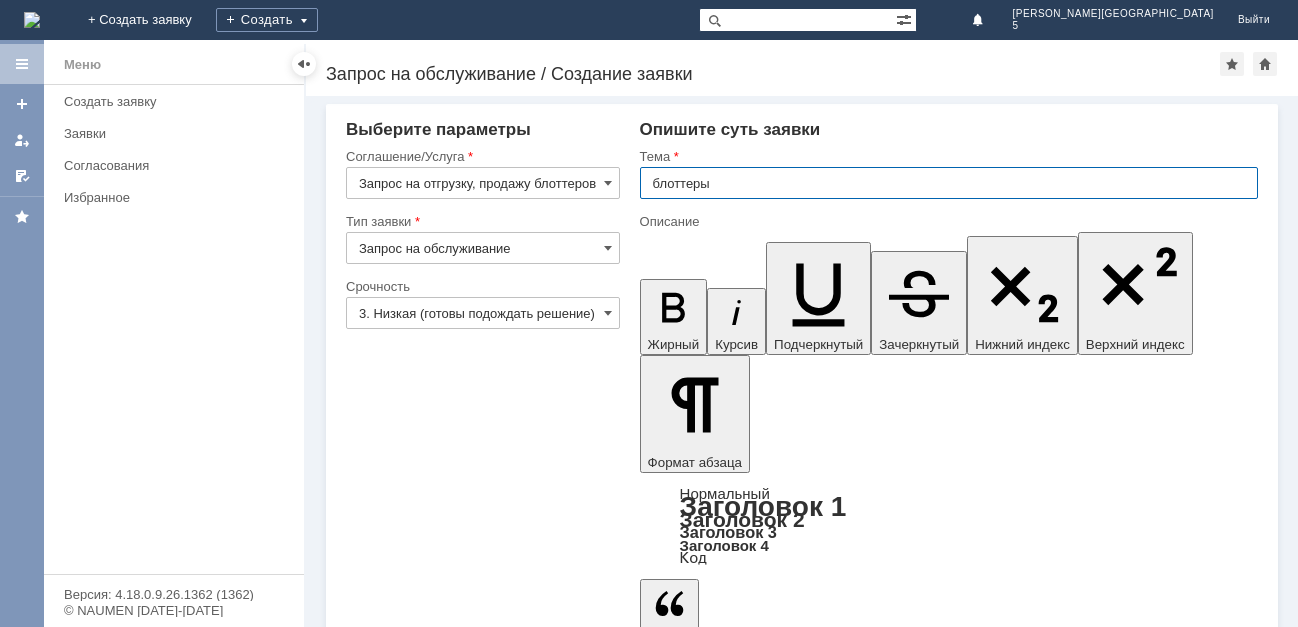 type on "блоттеры" 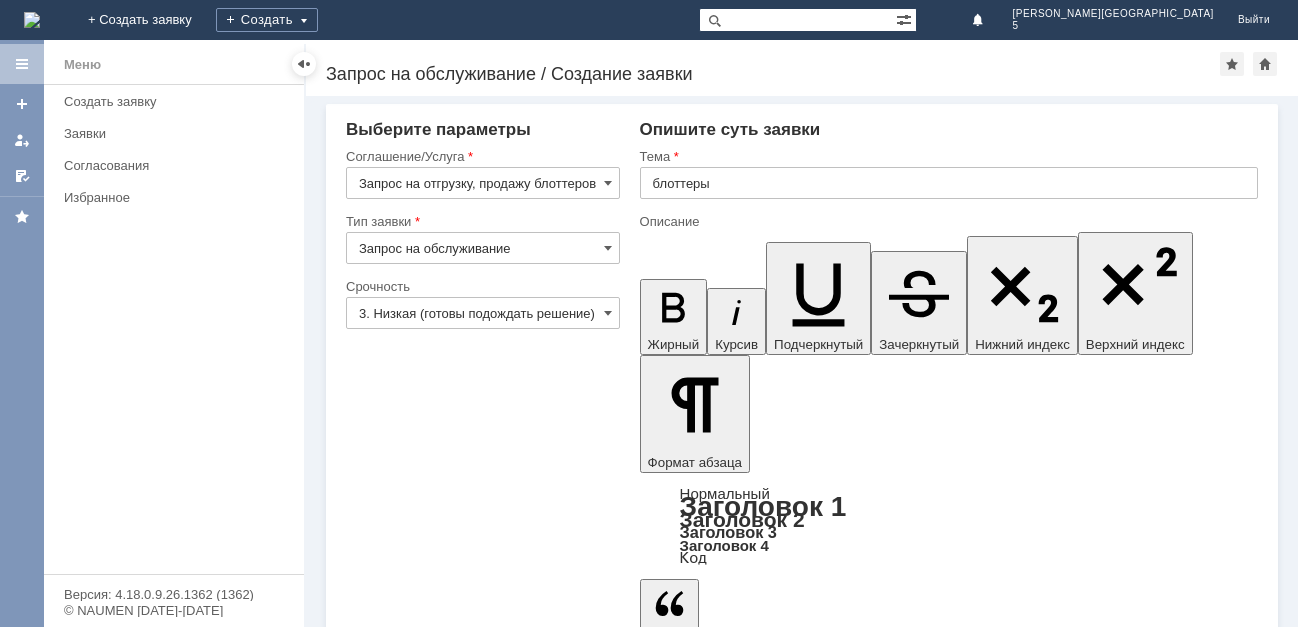 type 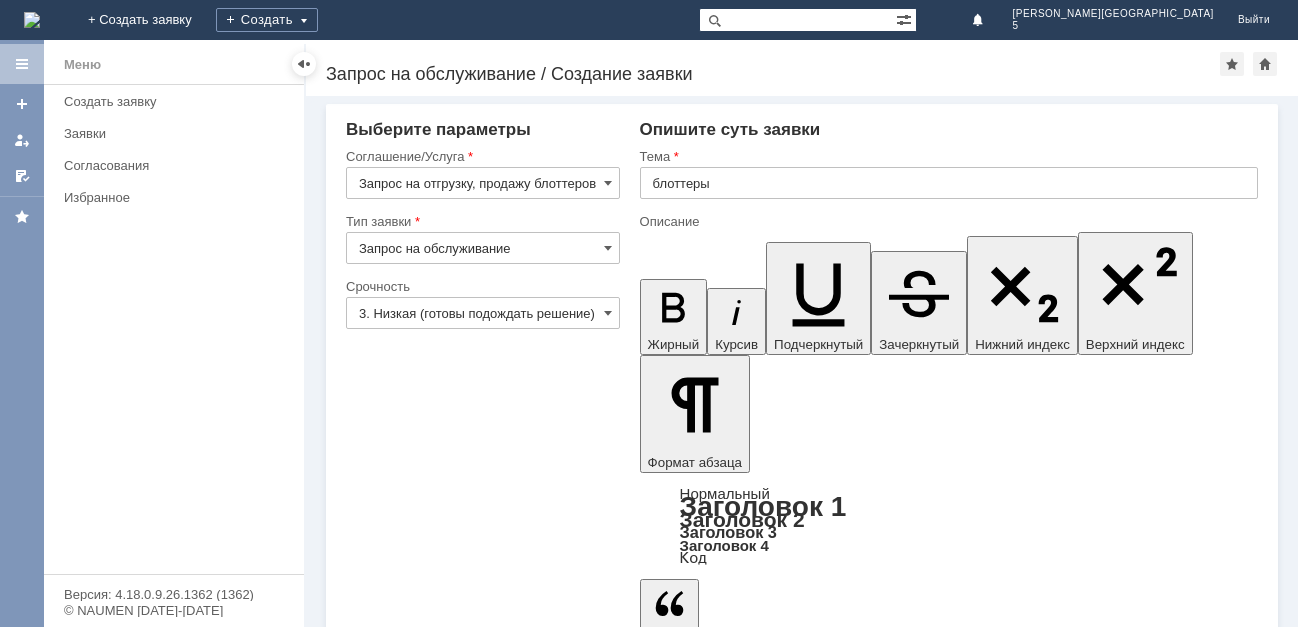 click on "Сохранить" at bounding box center [406, 4931] 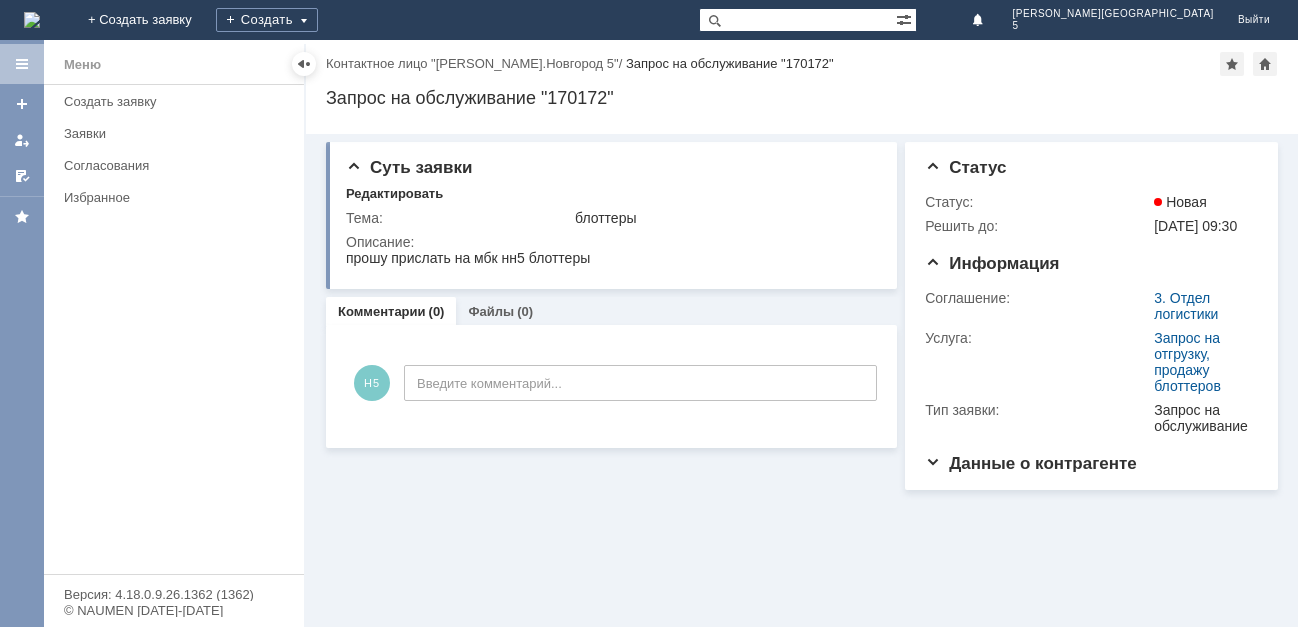 scroll, scrollTop: 0, scrollLeft: 0, axis: both 